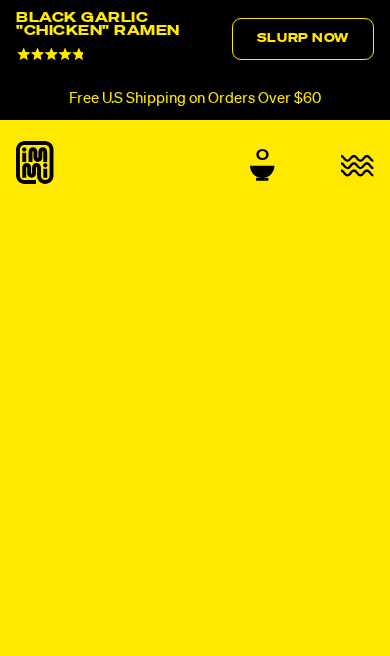scroll, scrollTop: 0, scrollLeft: 0, axis: both 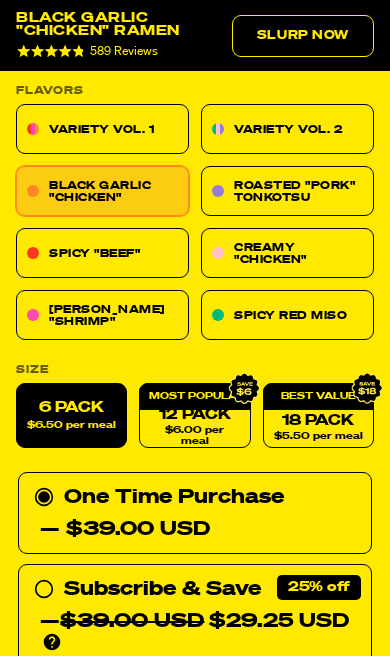 click on "Black Garlic "Chicken"" at bounding box center [102, 191] 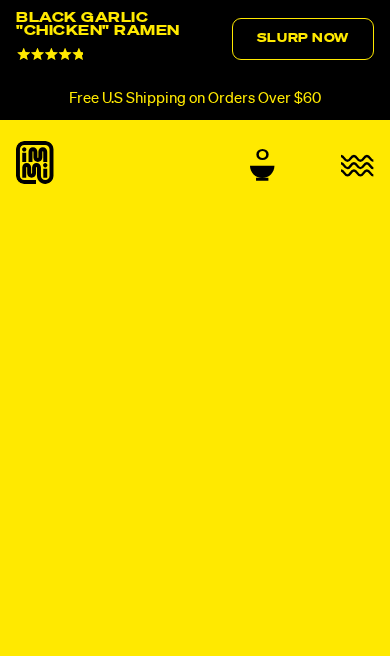 scroll, scrollTop: 0, scrollLeft: 0, axis: both 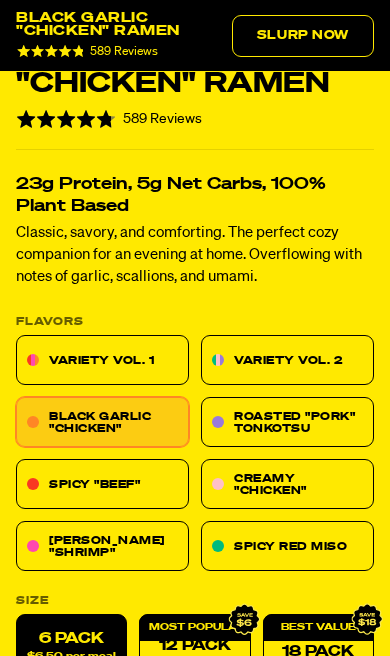 click on "Spicy "Beef"" at bounding box center [102, 484] 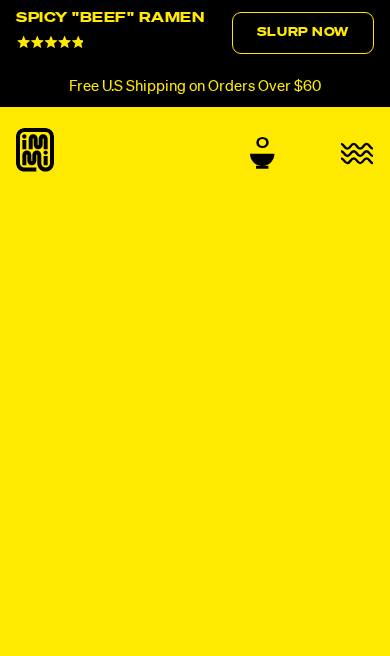 scroll, scrollTop: 0, scrollLeft: 0, axis: both 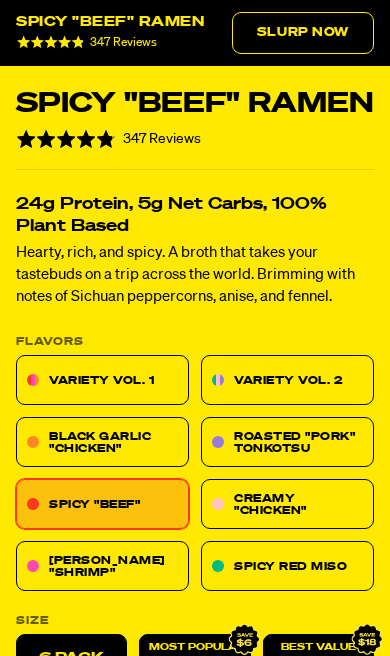 click on "Creamy "Chicken"" at bounding box center (287, 504) 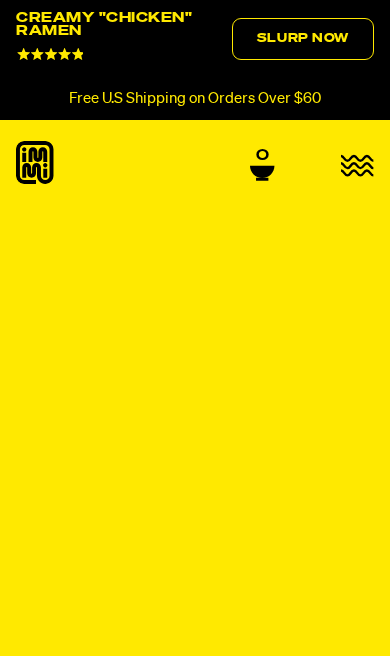 scroll, scrollTop: 0, scrollLeft: 0, axis: both 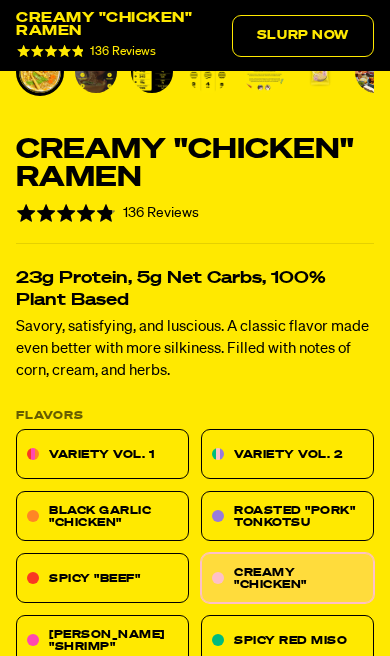 click on "Roasted "Pork" Tonkotsu" at bounding box center (287, 516) 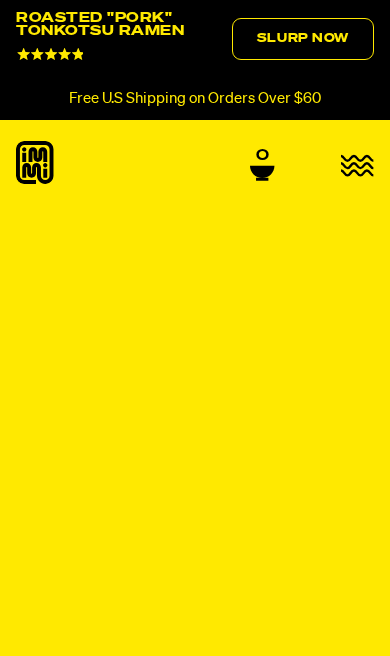 scroll, scrollTop: 0, scrollLeft: 0, axis: both 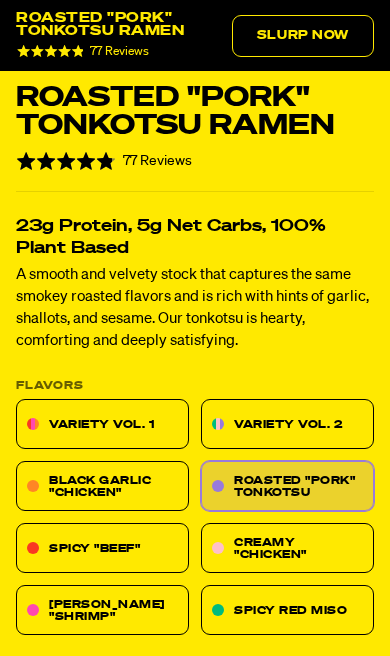 click on "Spicy Red Miso" at bounding box center (287, 610) 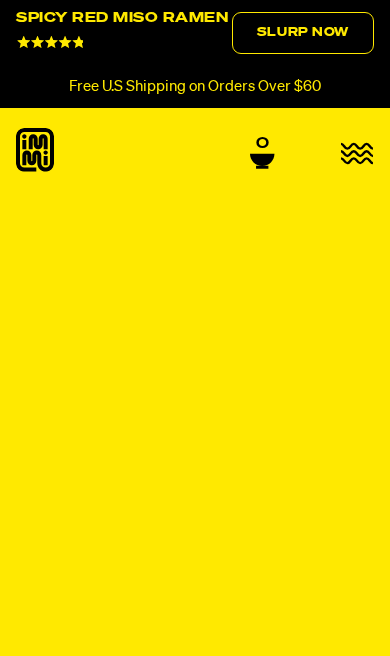 scroll, scrollTop: 0, scrollLeft: 0, axis: both 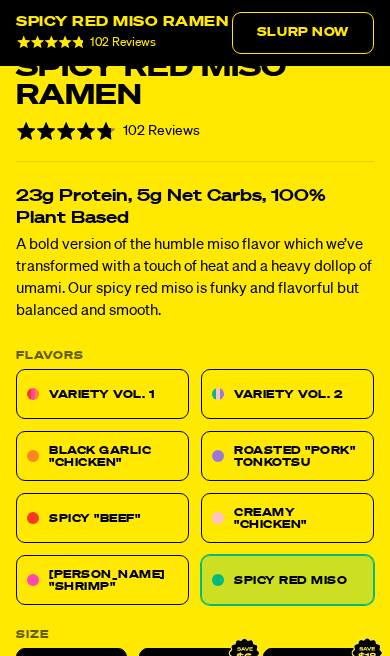click on "[PERSON_NAME] "Shrimp"" at bounding box center [102, 580] 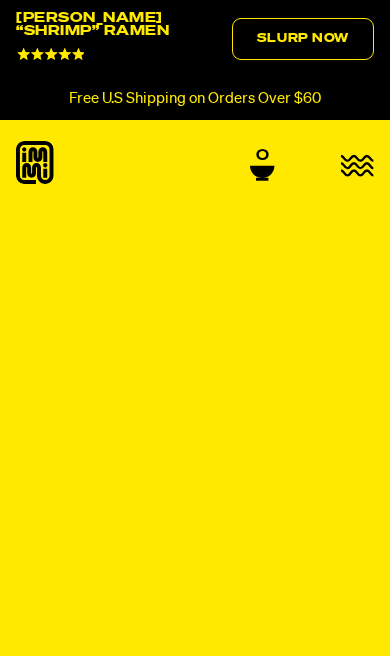 scroll, scrollTop: 0, scrollLeft: 0, axis: both 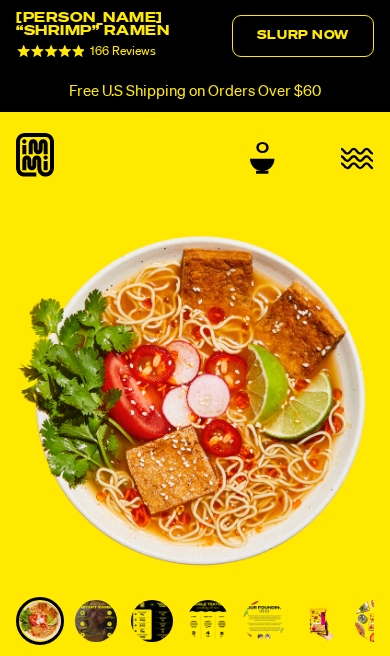 click at bounding box center [195, 402] 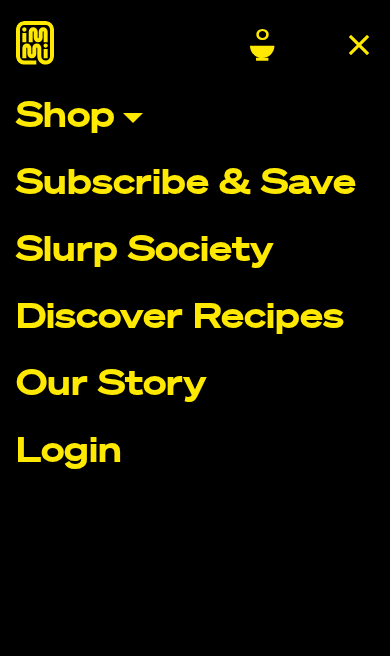 click on "Shop" at bounding box center (195, 117) 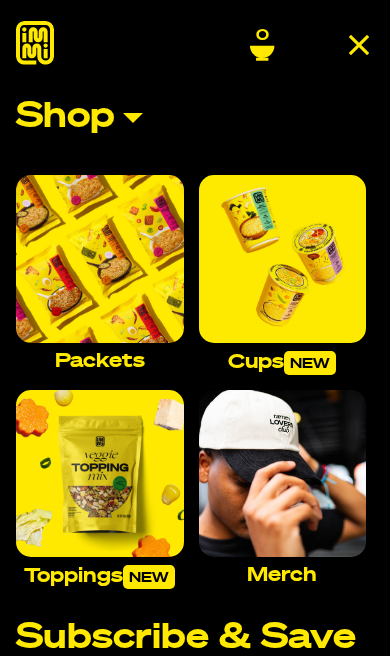 click at bounding box center [100, 259] 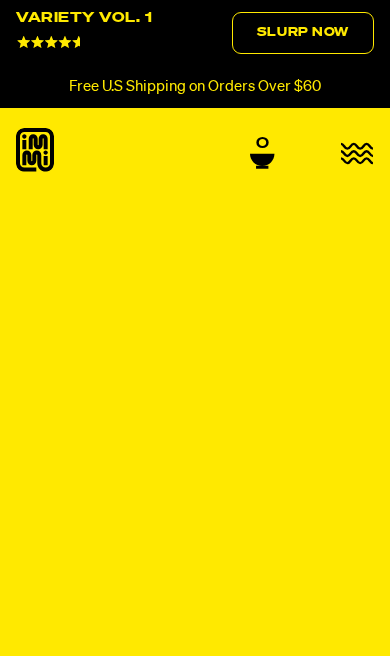 scroll, scrollTop: 0, scrollLeft: 0, axis: both 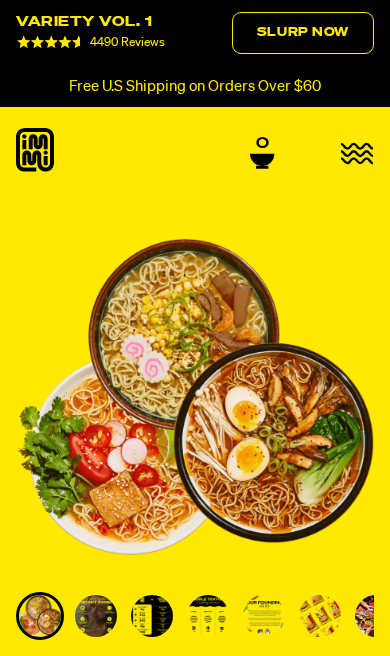 click 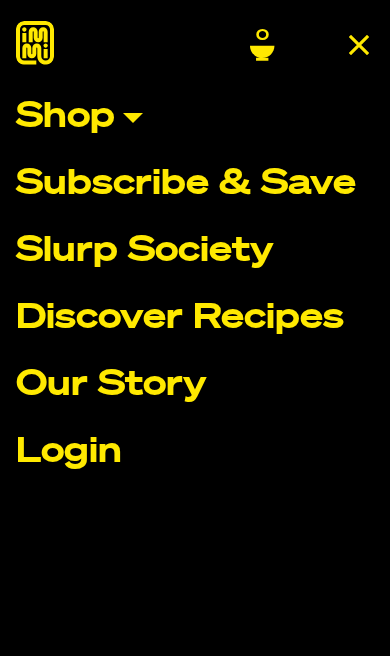 click on "Shop" at bounding box center [195, 117] 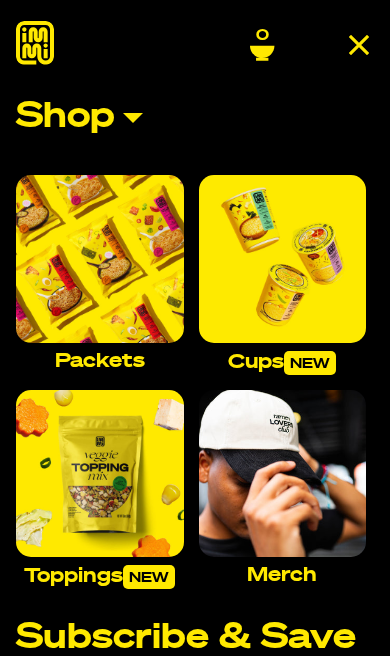 click at bounding box center (283, 259) 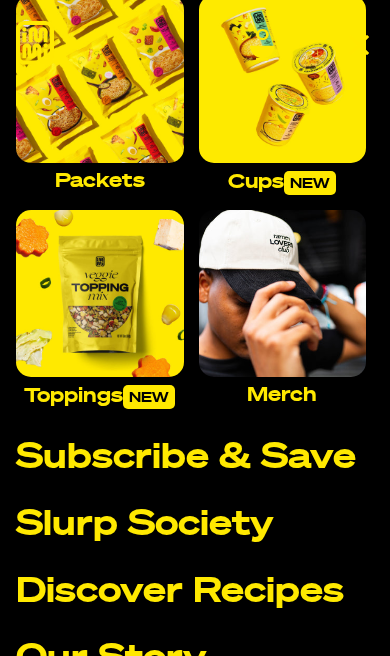 scroll, scrollTop: 179, scrollLeft: 0, axis: vertical 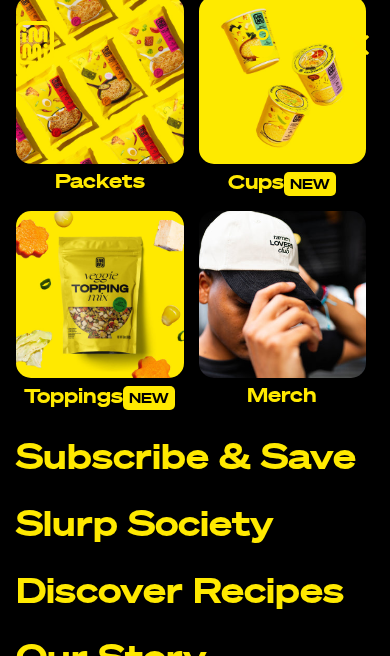 click on "Slurp Society" at bounding box center (195, 526) 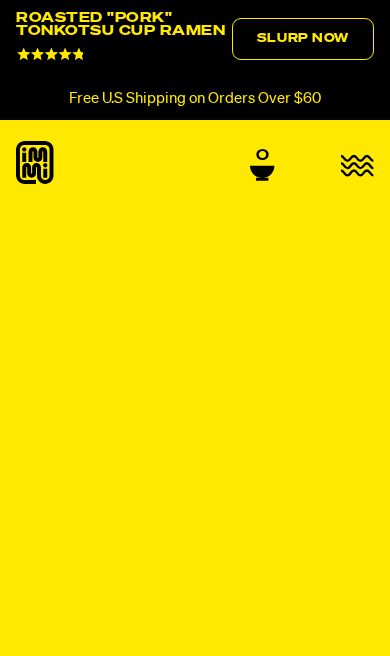 scroll, scrollTop: 0, scrollLeft: 0, axis: both 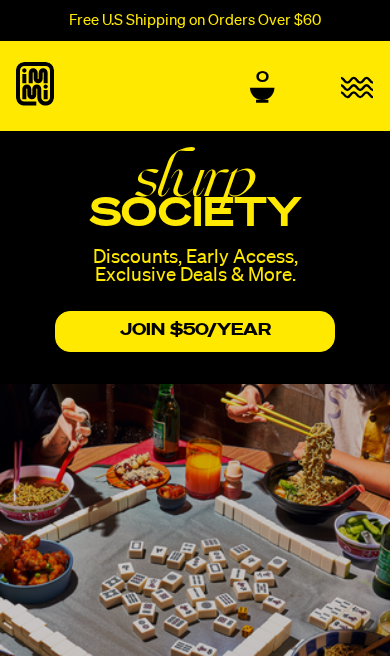 click 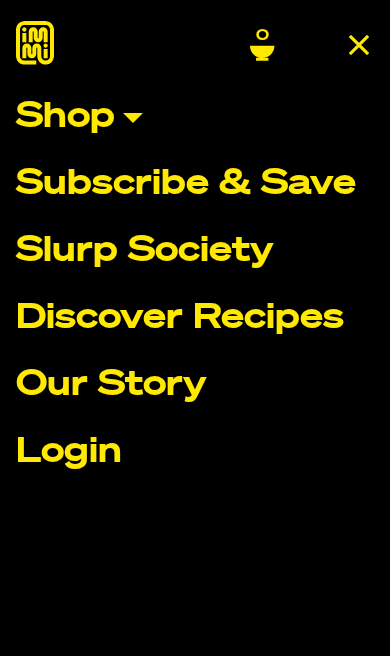 click on "Shop" at bounding box center [195, 117] 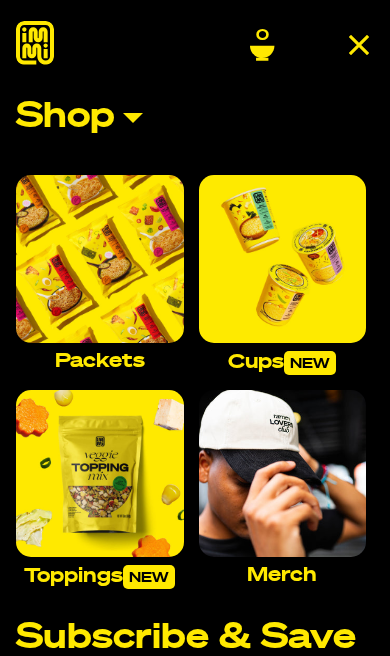 click at bounding box center [100, 259] 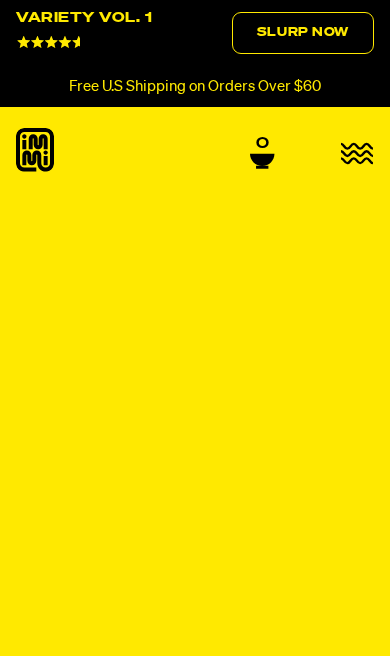 scroll, scrollTop: 0, scrollLeft: 0, axis: both 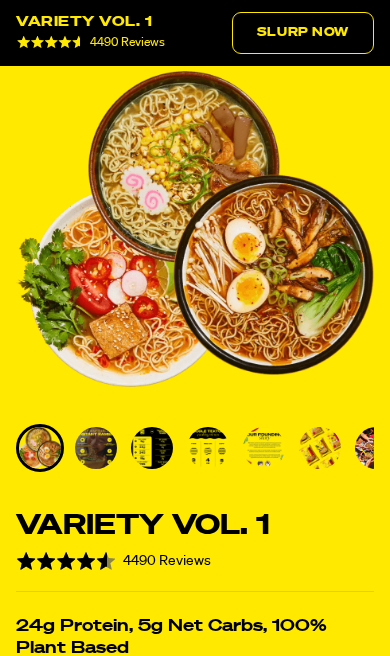 click at bounding box center [96, 448] 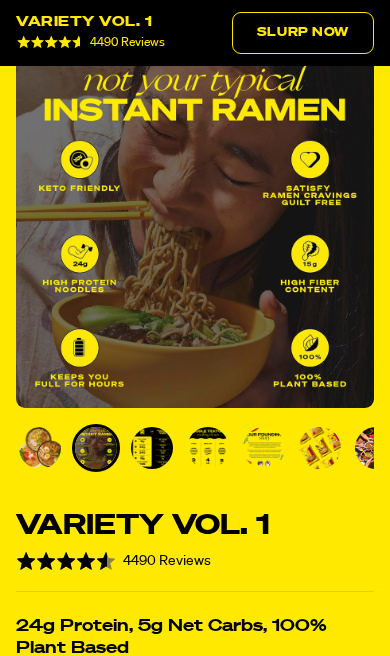 click at bounding box center (152, 448) 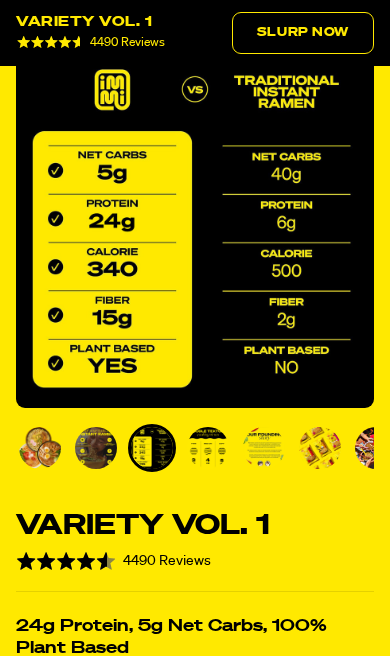 click at bounding box center [208, 448] 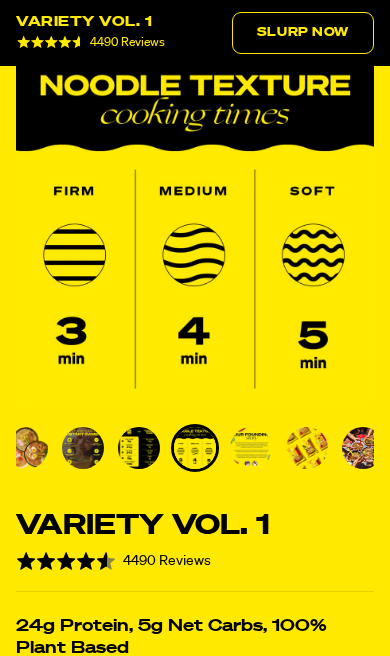 click at bounding box center [251, 448] 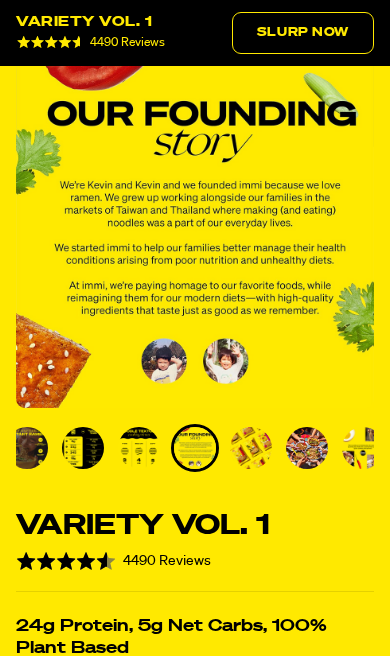click at bounding box center [307, 448] 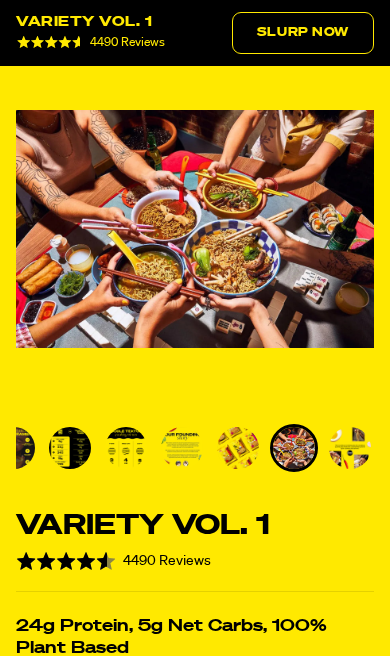 click at bounding box center [350, 448] 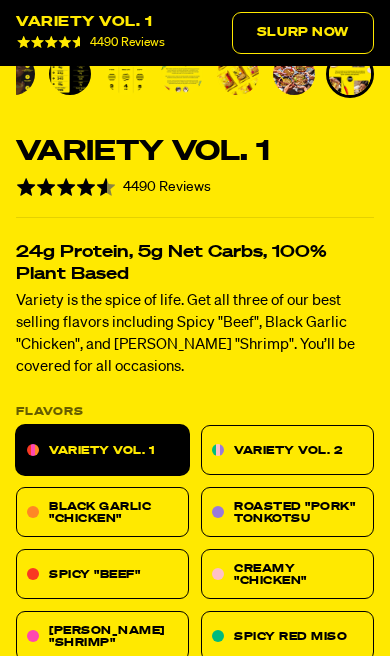 scroll, scrollTop: 557, scrollLeft: 0, axis: vertical 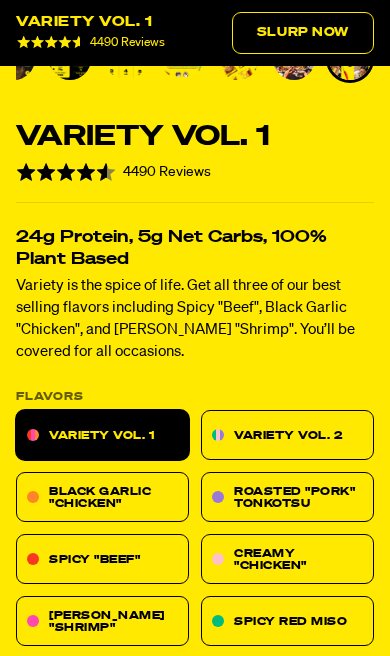 click on "Black Garlic "Chicken"" at bounding box center [102, 497] 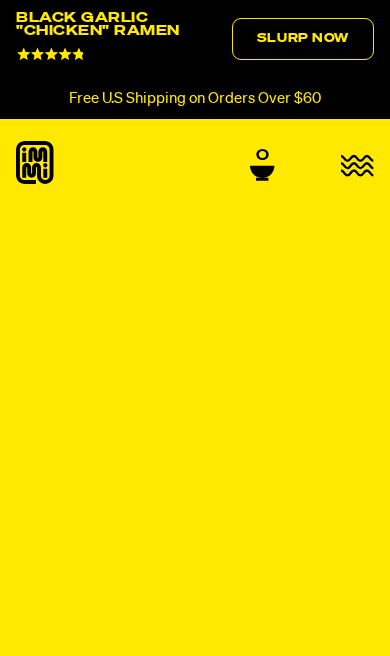 scroll, scrollTop: 0, scrollLeft: 0, axis: both 